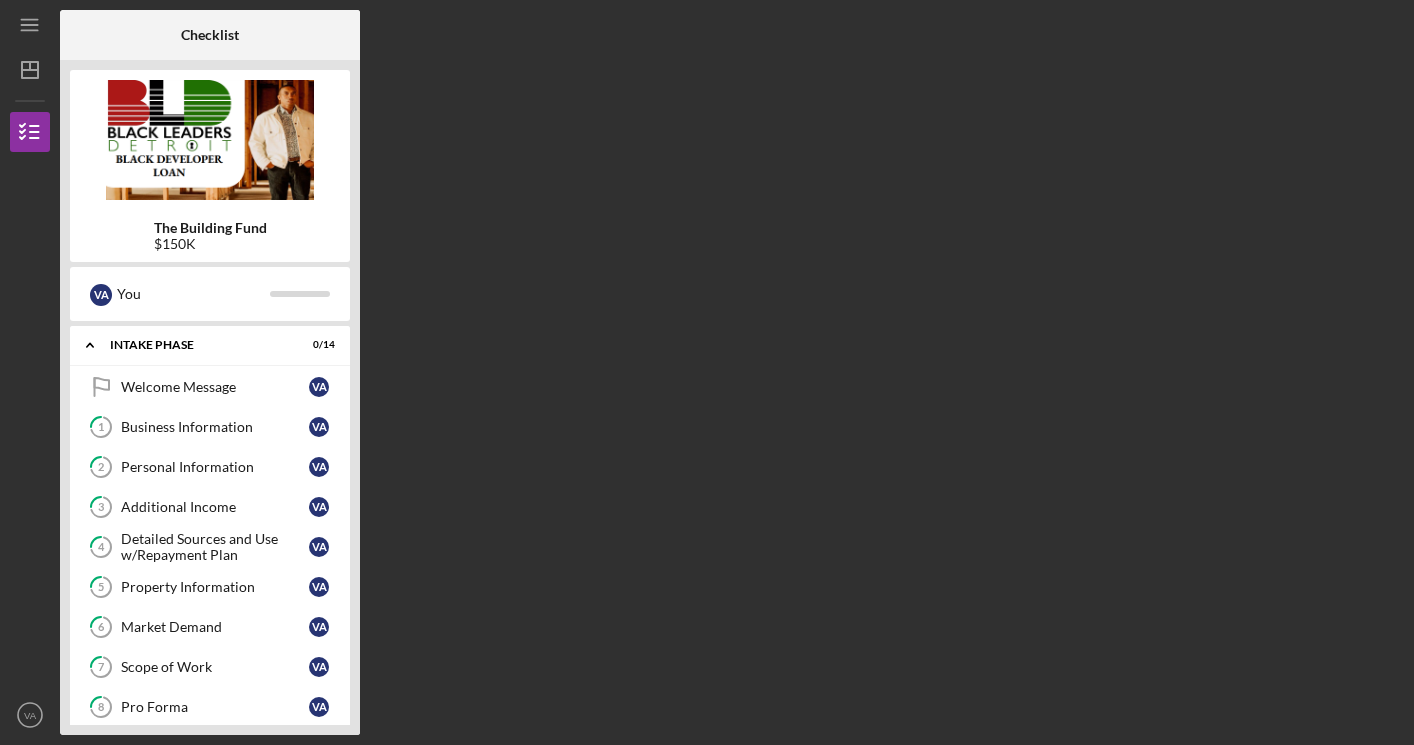 scroll, scrollTop: 0, scrollLeft: 0, axis: both 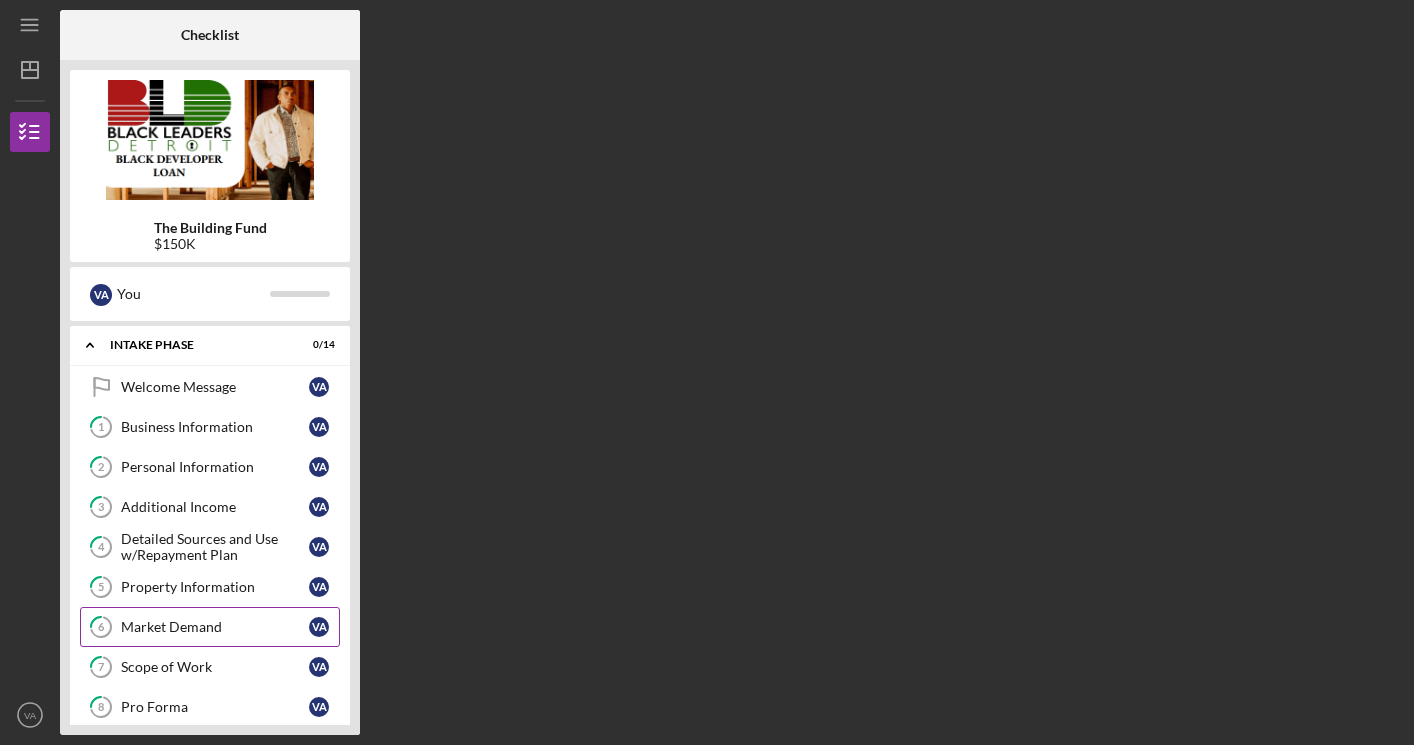 click on "Market Demand" at bounding box center [215, 627] 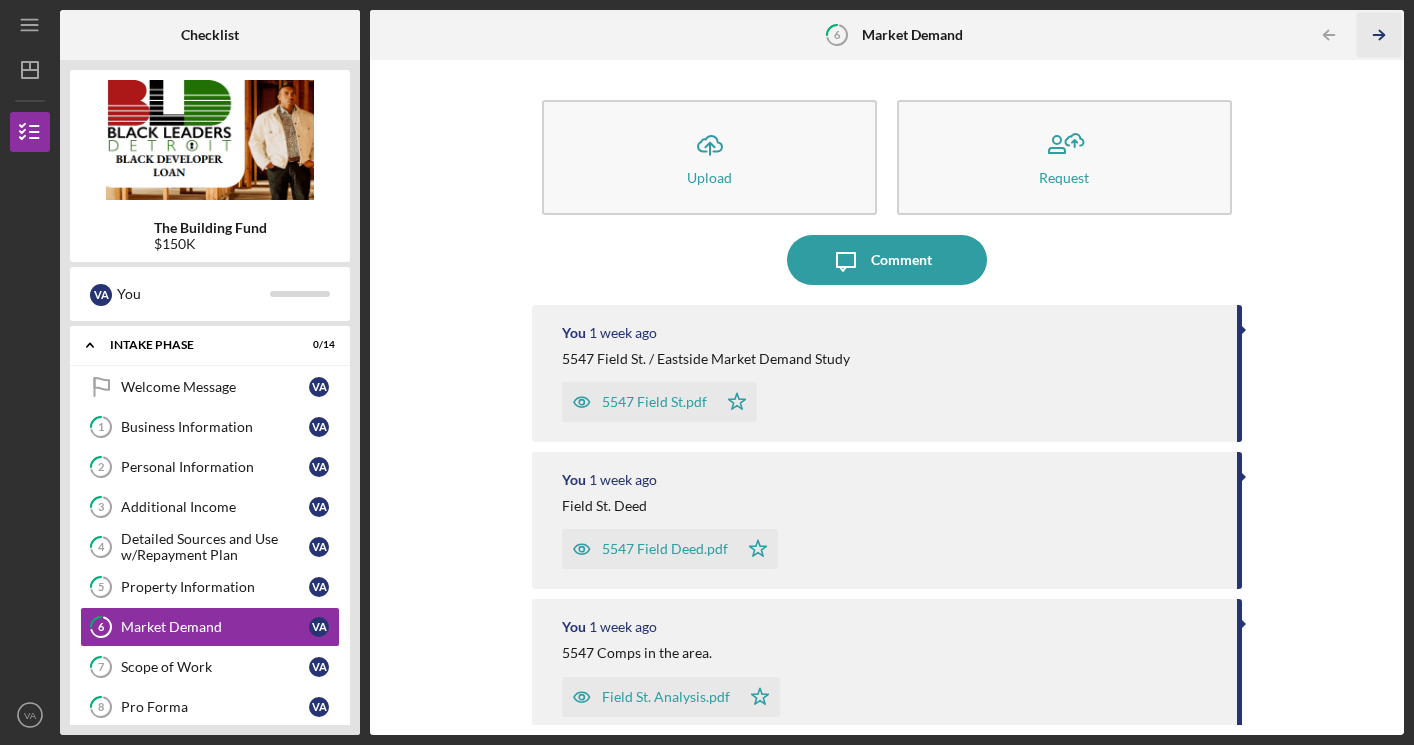 click on "Icon/Table Pagination Arrow" 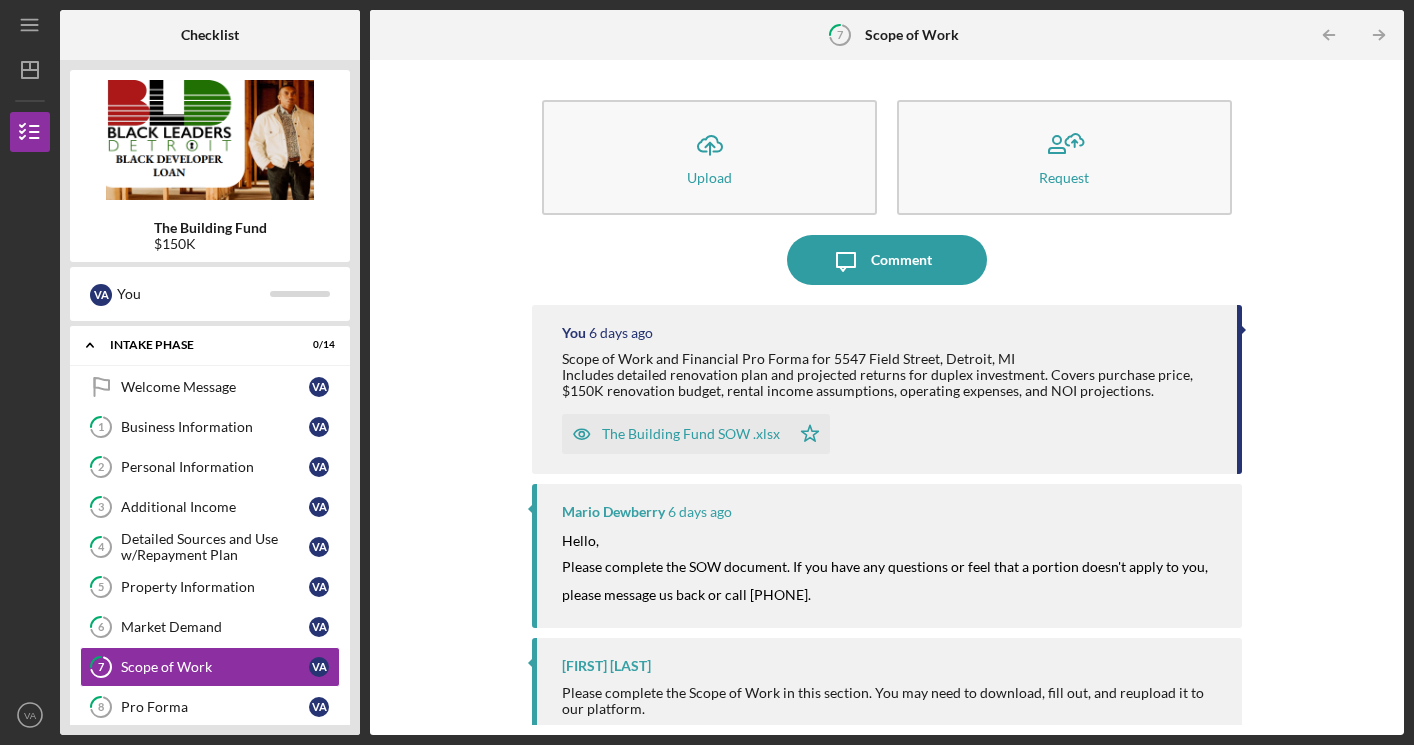 click on "Icon/Table Pagination Arrow" 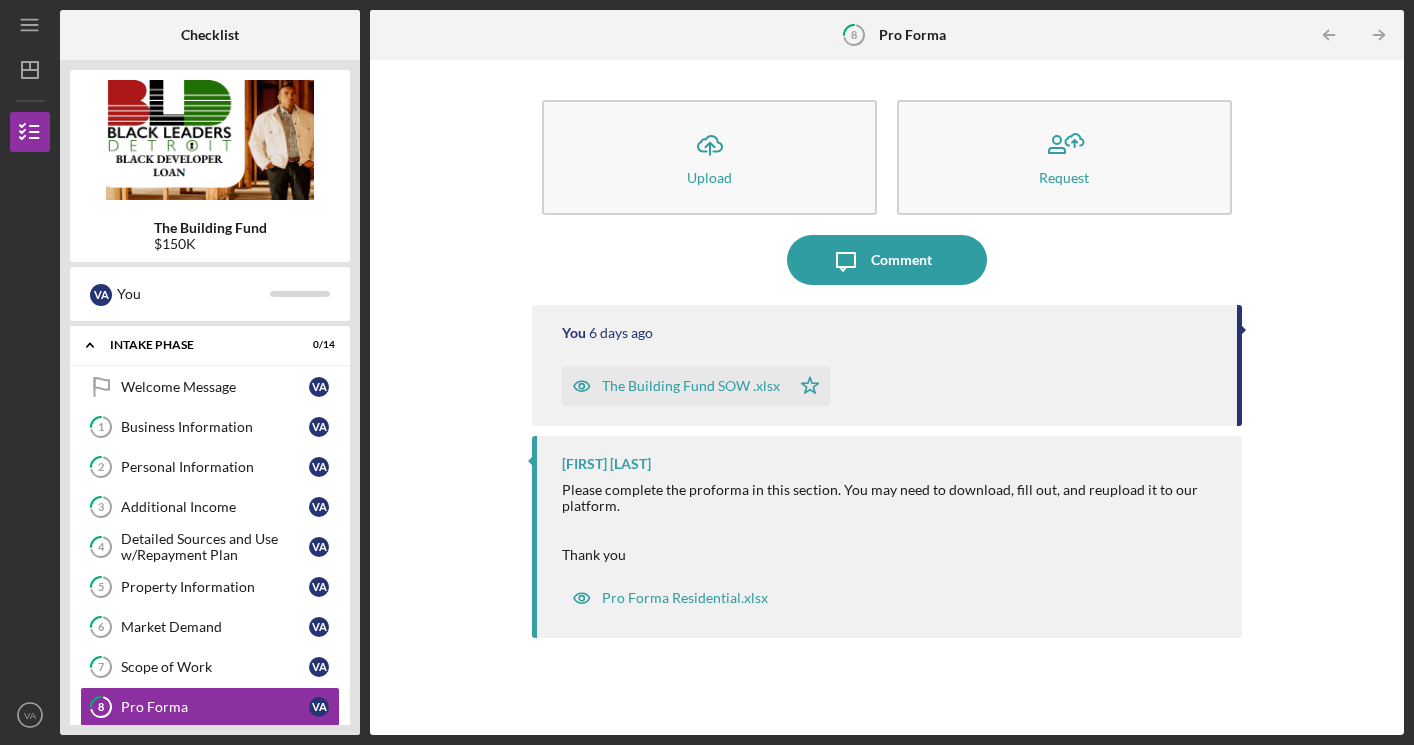 click on "Icon/Table Pagination Arrow" 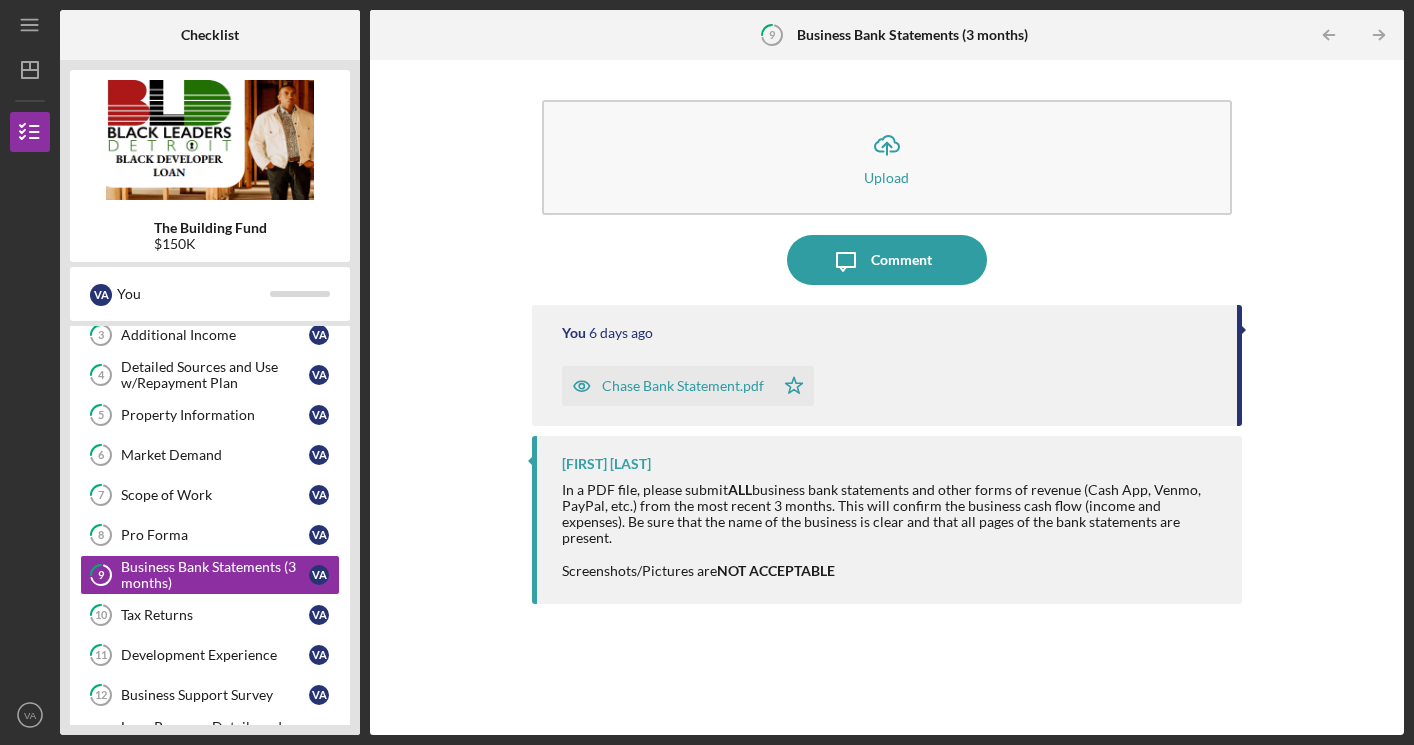 scroll, scrollTop: 222, scrollLeft: 0, axis: vertical 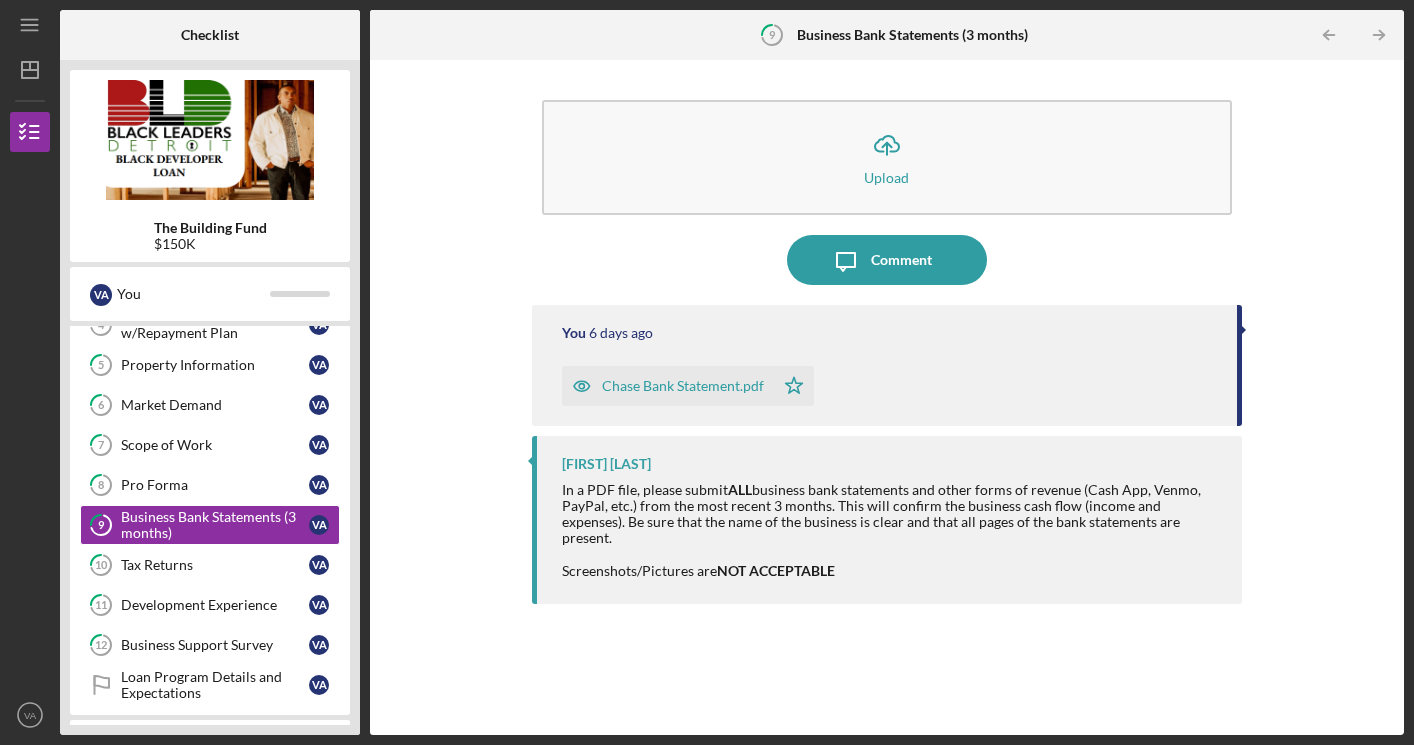 click on "Icon/Table Pagination Arrow" 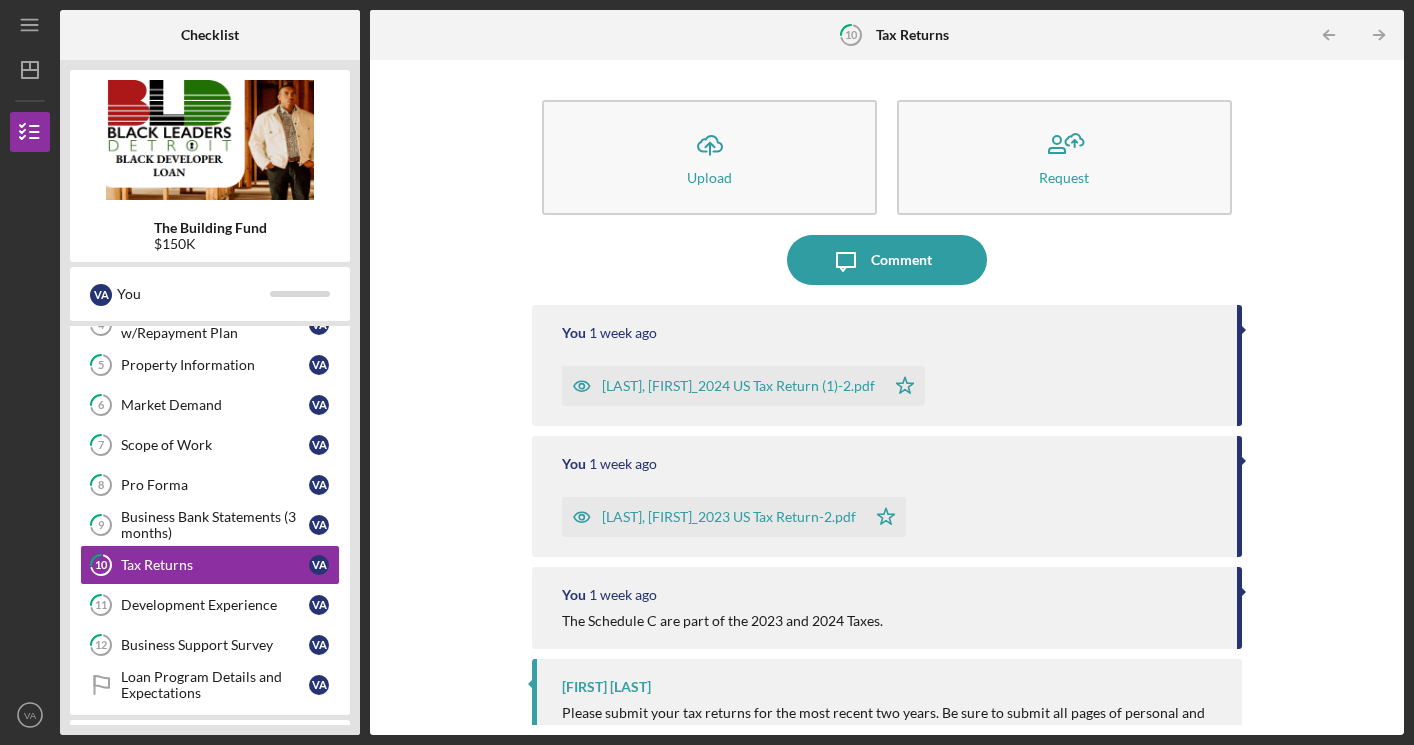 click on "Icon/Table Pagination Arrow" 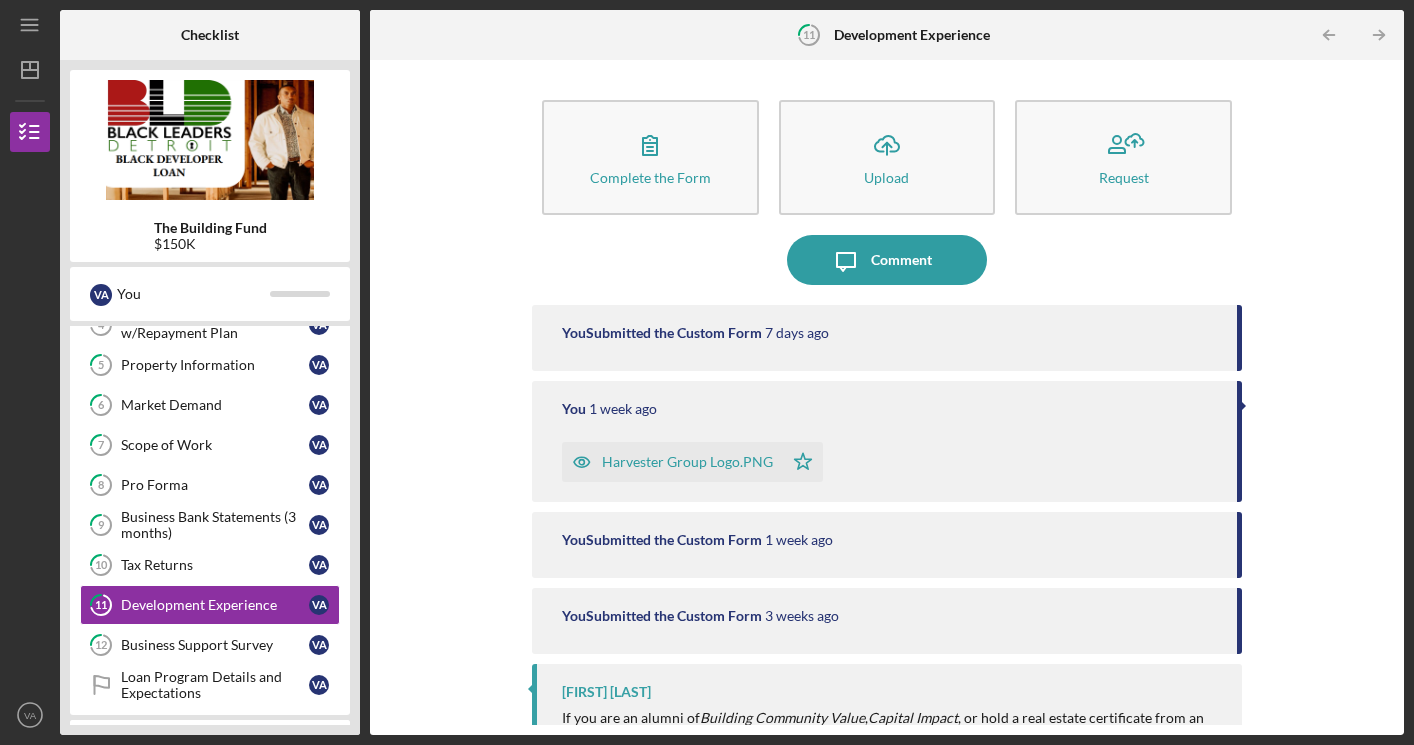 click on "Icon/Table Pagination Arrow" 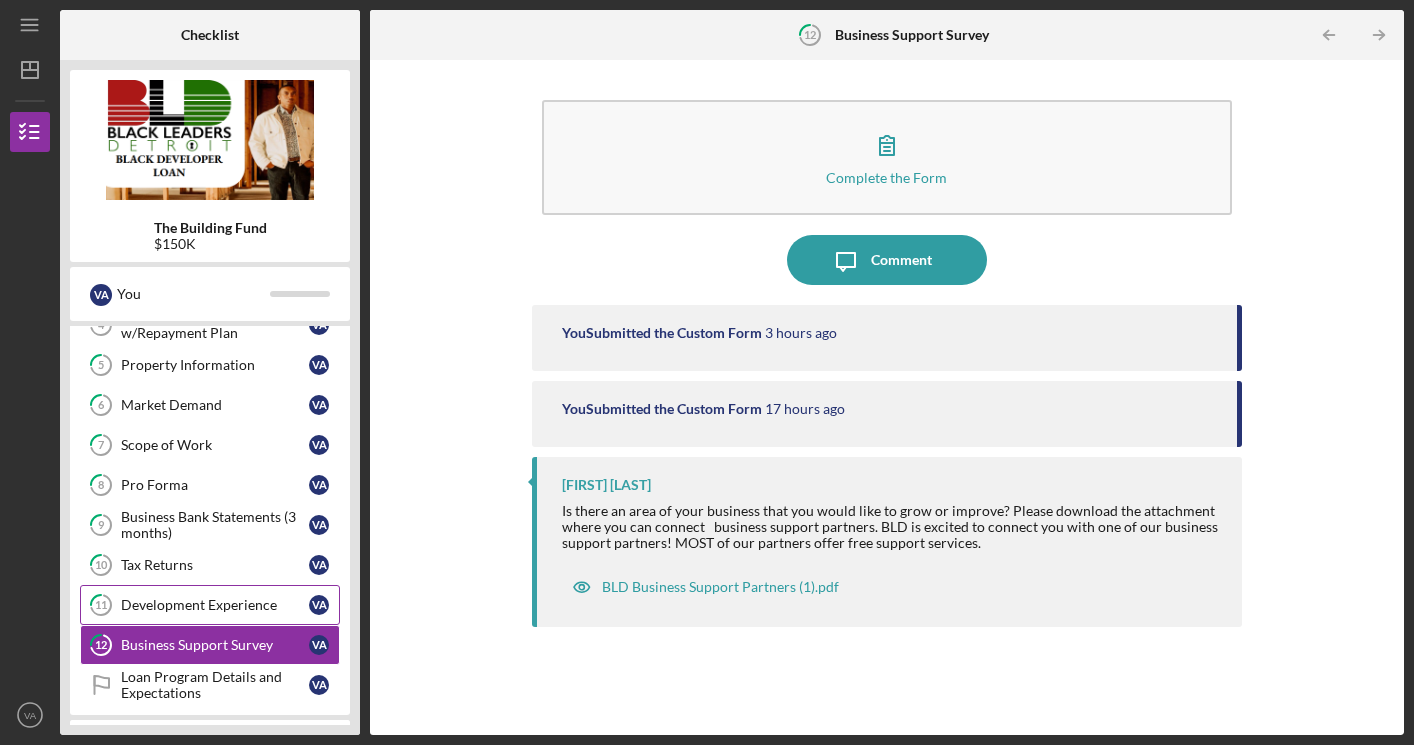 click on "Development Experience" at bounding box center [215, 605] 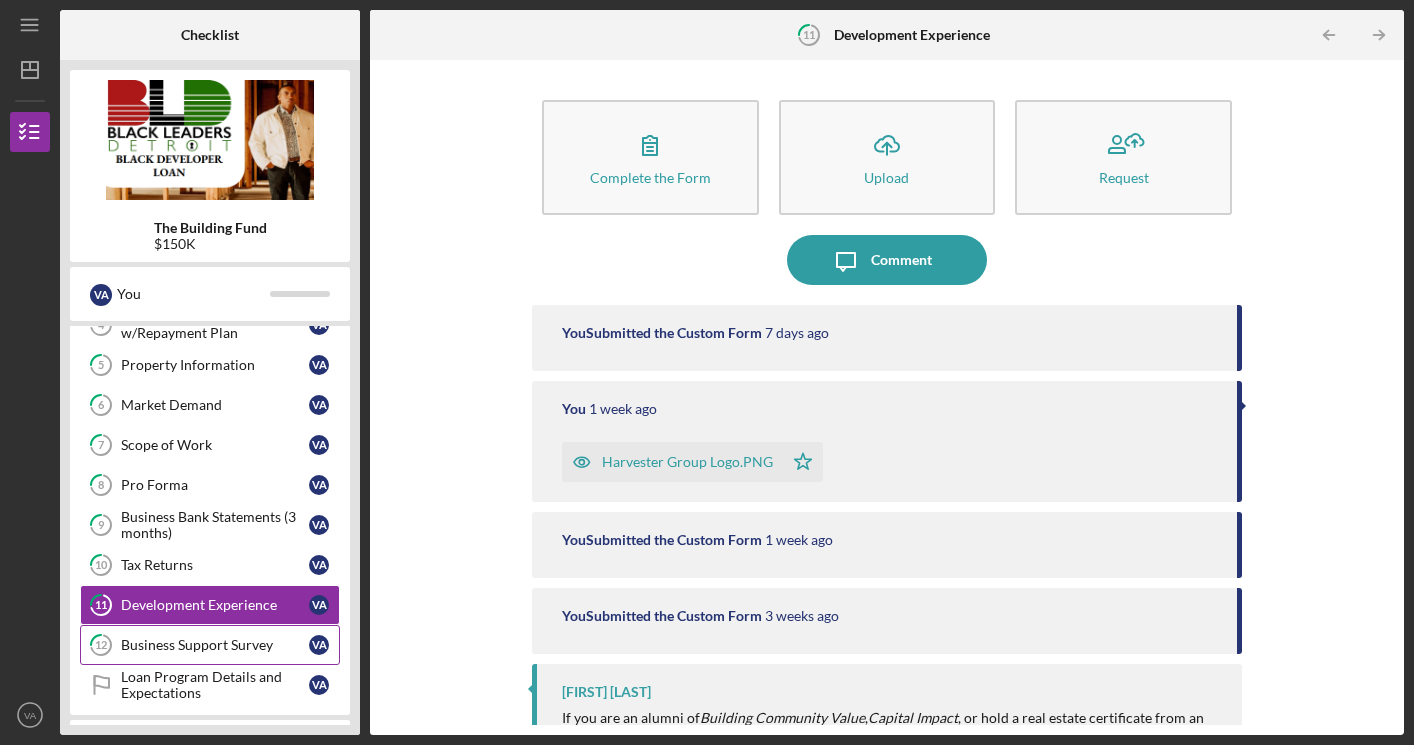 click on "Business Support Survey" at bounding box center (215, 645) 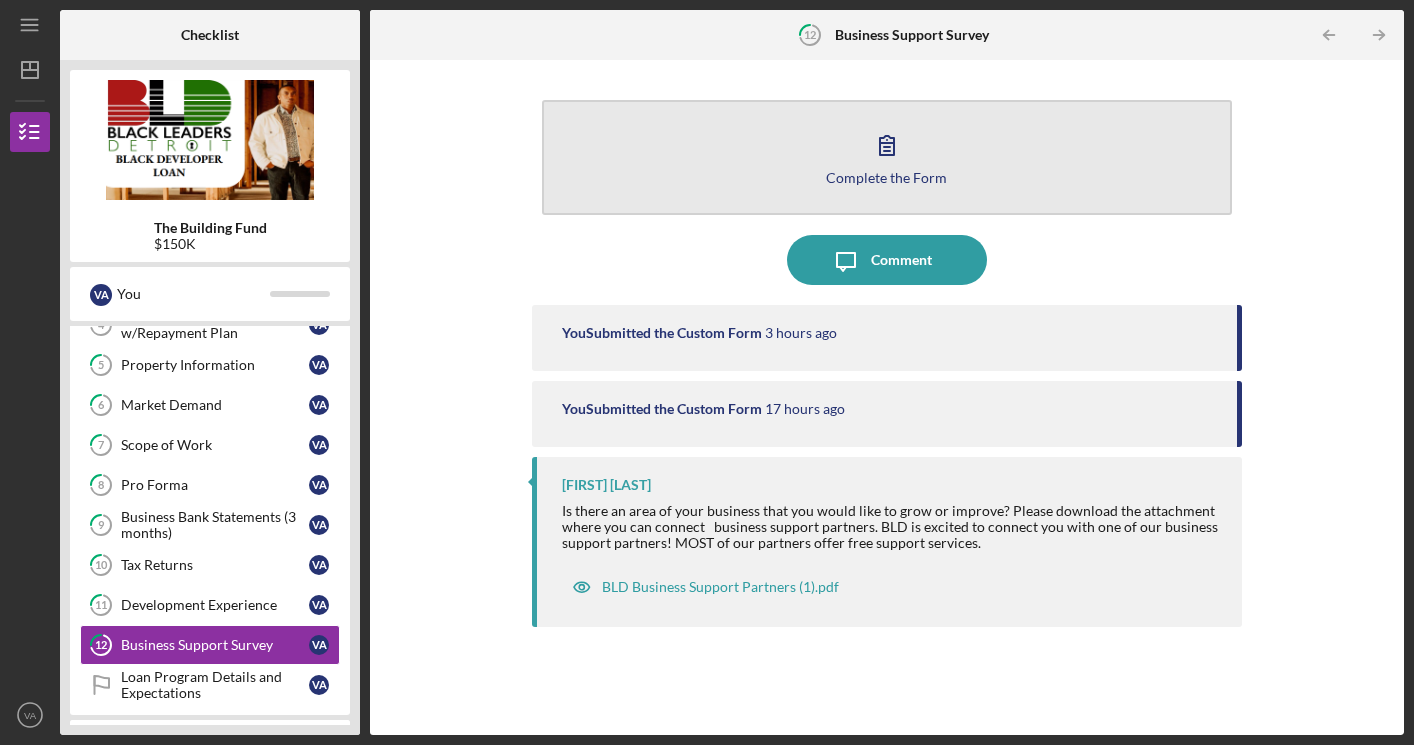 click on "Complete the Form" at bounding box center (886, 177) 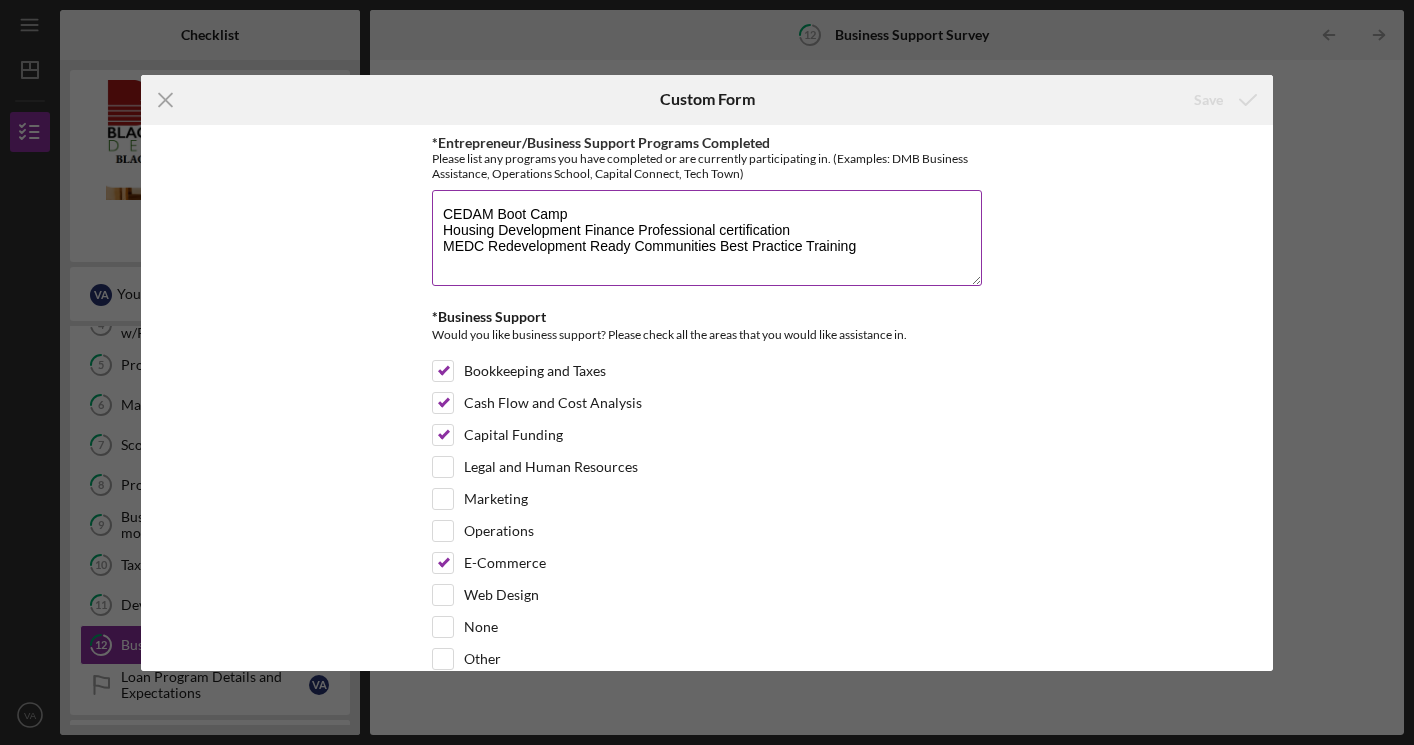 click on "CEDAM Boot Camp
Housing Development Finance Professional certification
MEDC Redevelopment Ready Communities Best Practice Training" at bounding box center (707, 238) 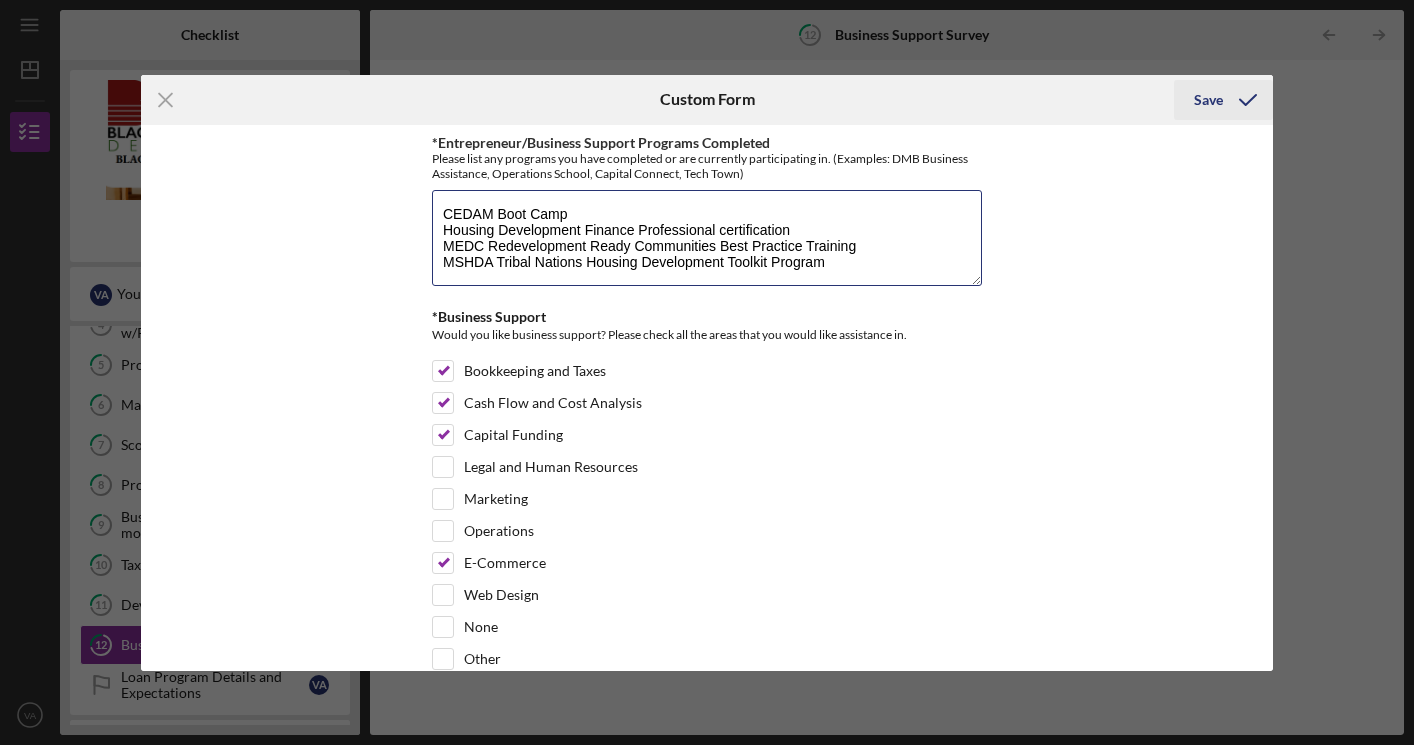 type on "CEDAM Boot Camp
Housing Development Finance Professional certification
MEDC Redevelopment Ready Communities Best Practice Training
MSHDA Tribal Nations Housing Development Toolkit Program" 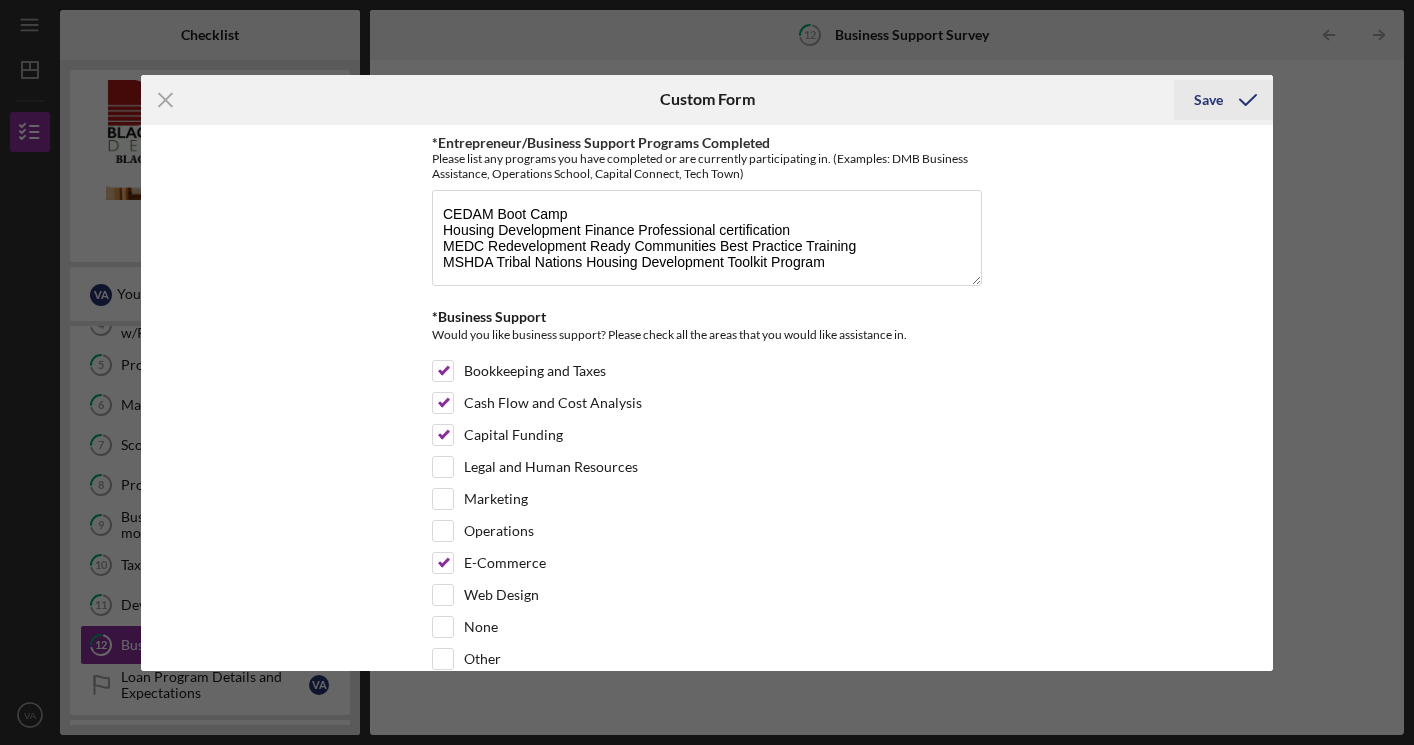 click on "Save" at bounding box center [1208, 100] 